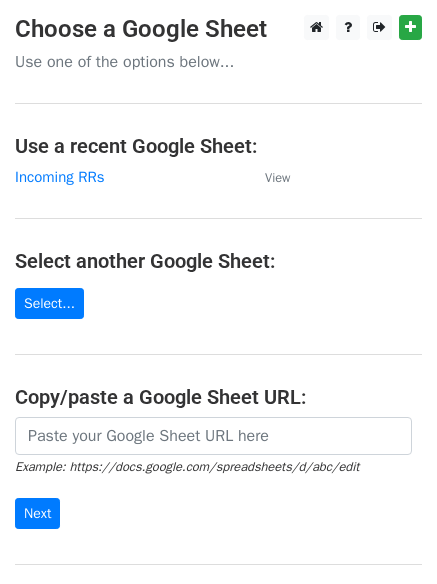 scroll, scrollTop: 0, scrollLeft: 0, axis: both 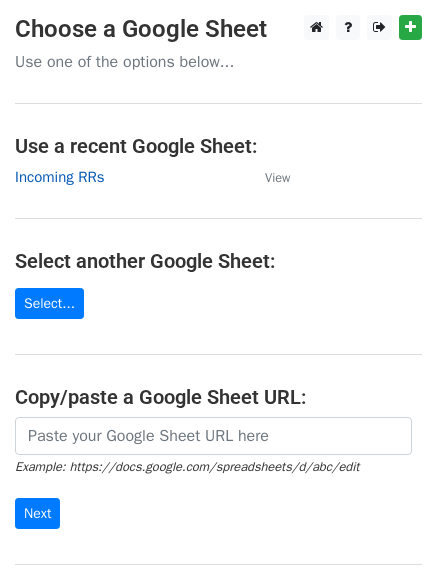 click on "Incoming RRs" at bounding box center (60, 177) 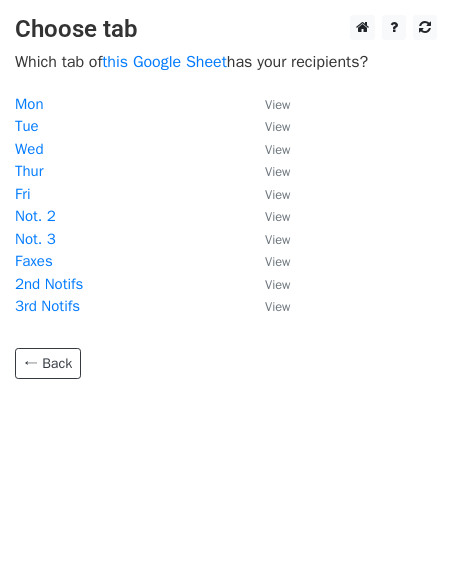 scroll, scrollTop: 0, scrollLeft: 0, axis: both 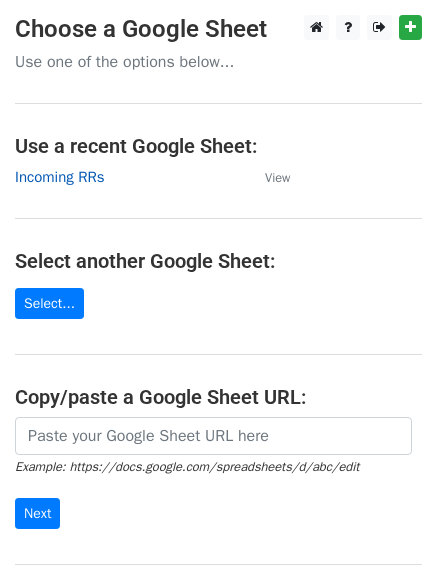 click on "Incoming RRs" at bounding box center [60, 177] 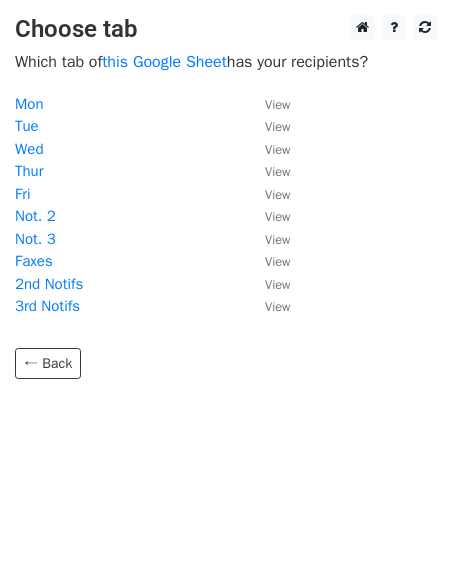 scroll, scrollTop: 0, scrollLeft: 0, axis: both 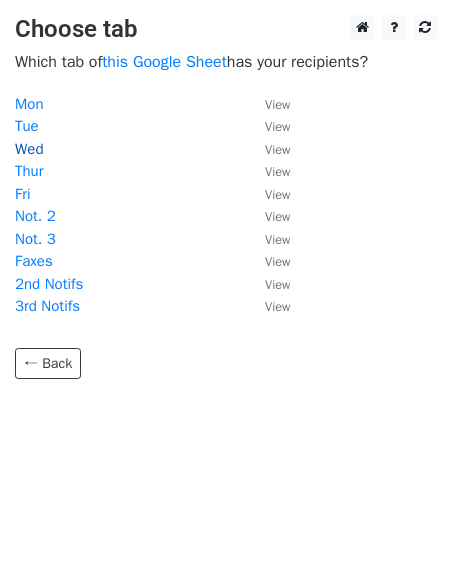 click on "Wed" at bounding box center [29, 149] 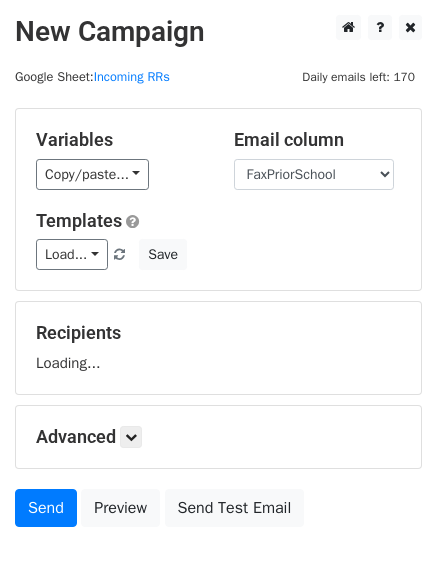 scroll, scrollTop: 0, scrollLeft: 0, axis: both 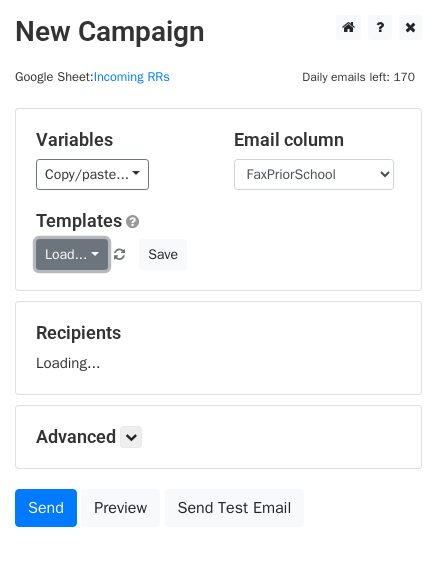 click on "Load..." at bounding box center (72, 254) 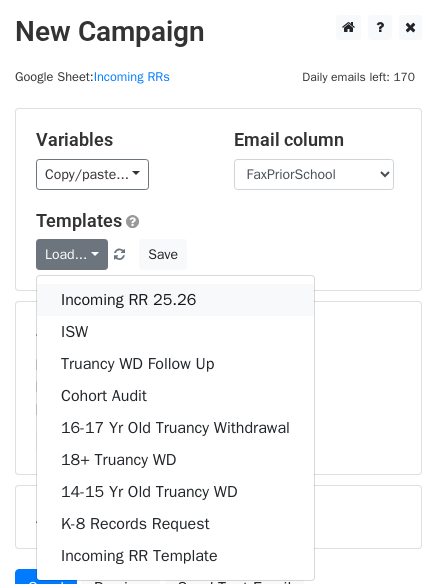 click on "Incoming RR 25.26" at bounding box center (175, 300) 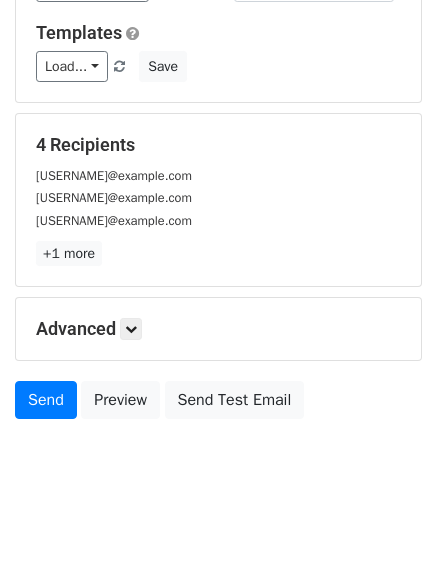 scroll, scrollTop: 193, scrollLeft: 0, axis: vertical 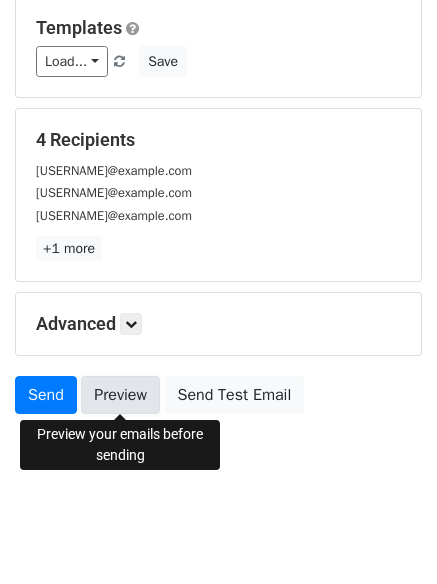 click on "Preview" at bounding box center [120, 395] 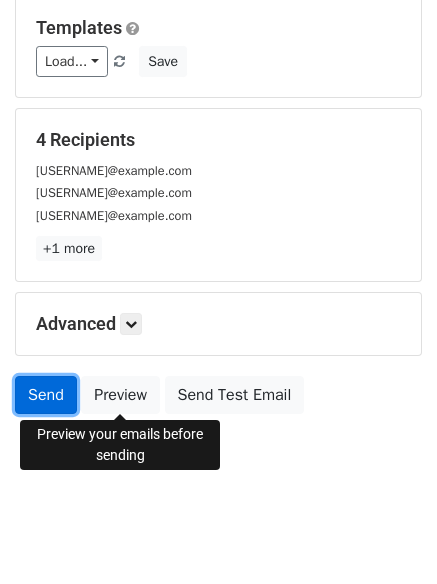 click on "Send" at bounding box center (46, 395) 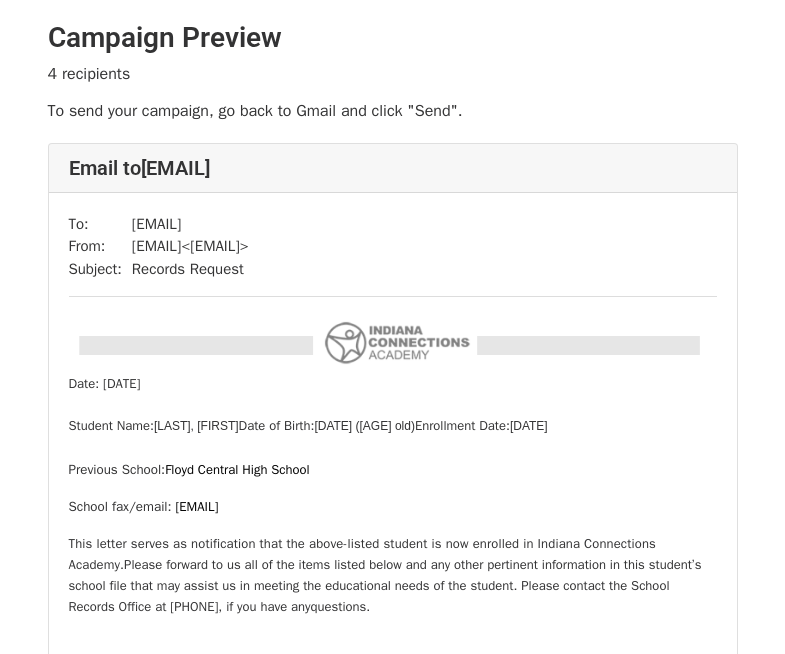 scroll, scrollTop: 0, scrollLeft: 0, axis: both 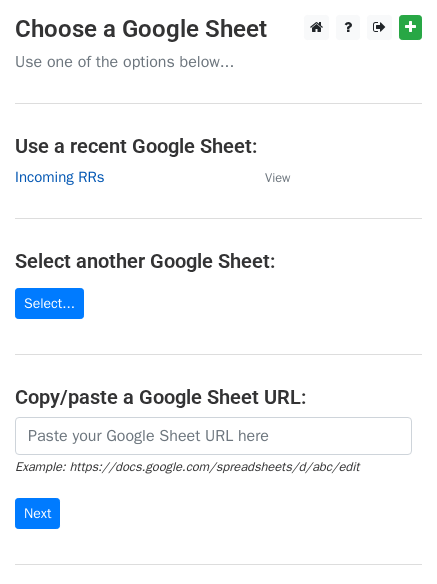 click on "Incoming RRs" at bounding box center (60, 177) 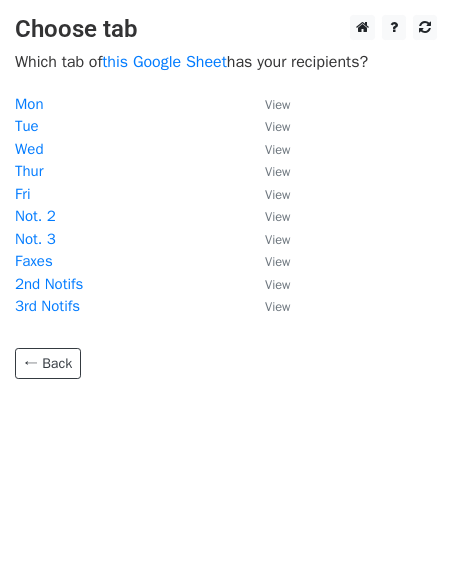 scroll, scrollTop: 0, scrollLeft: 0, axis: both 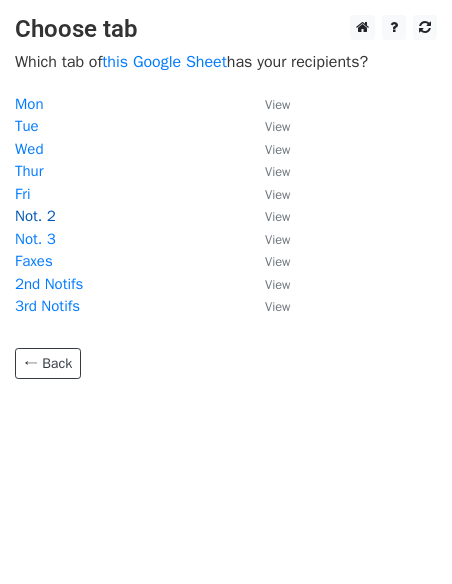click on "Not. 2" at bounding box center [35, 216] 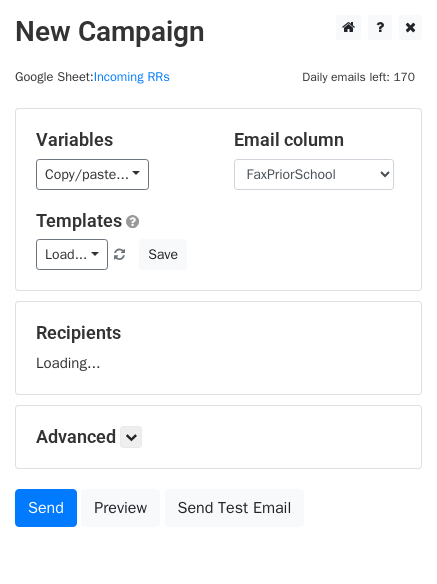 scroll, scrollTop: 0, scrollLeft: 0, axis: both 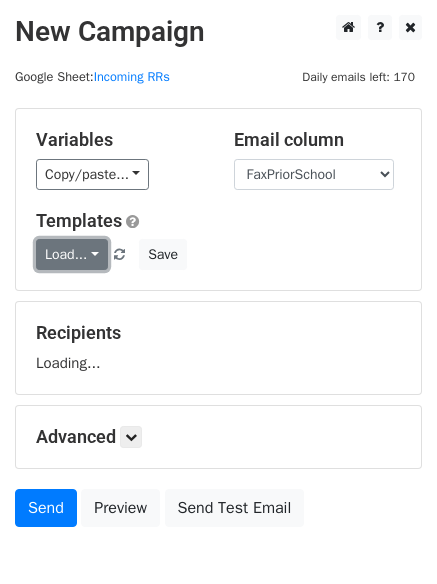 click on "Load..." at bounding box center [72, 254] 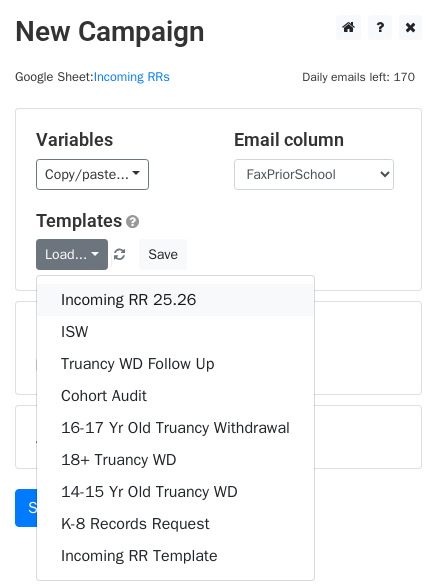 click on "Incoming RR 25.26" at bounding box center [175, 300] 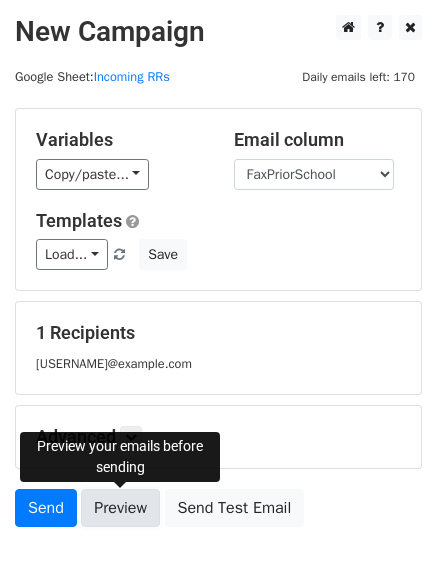 click on "Preview" at bounding box center (120, 508) 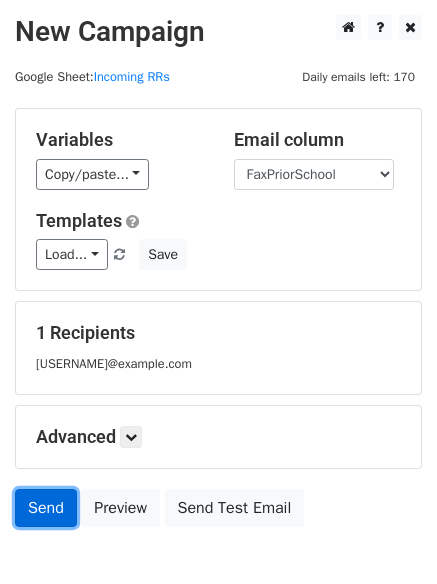 click on "Send" at bounding box center [46, 508] 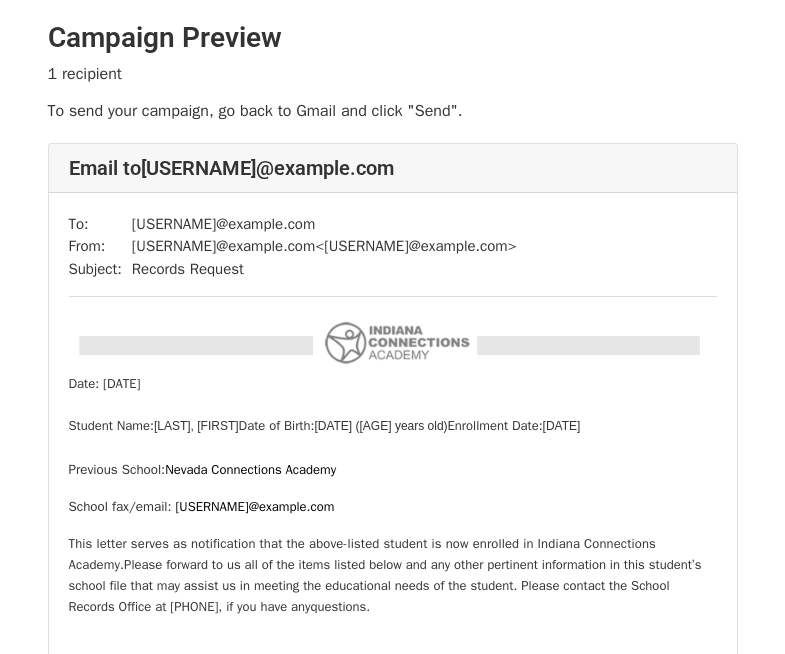 scroll, scrollTop: 0, scrollLeft: 0, axis: both 